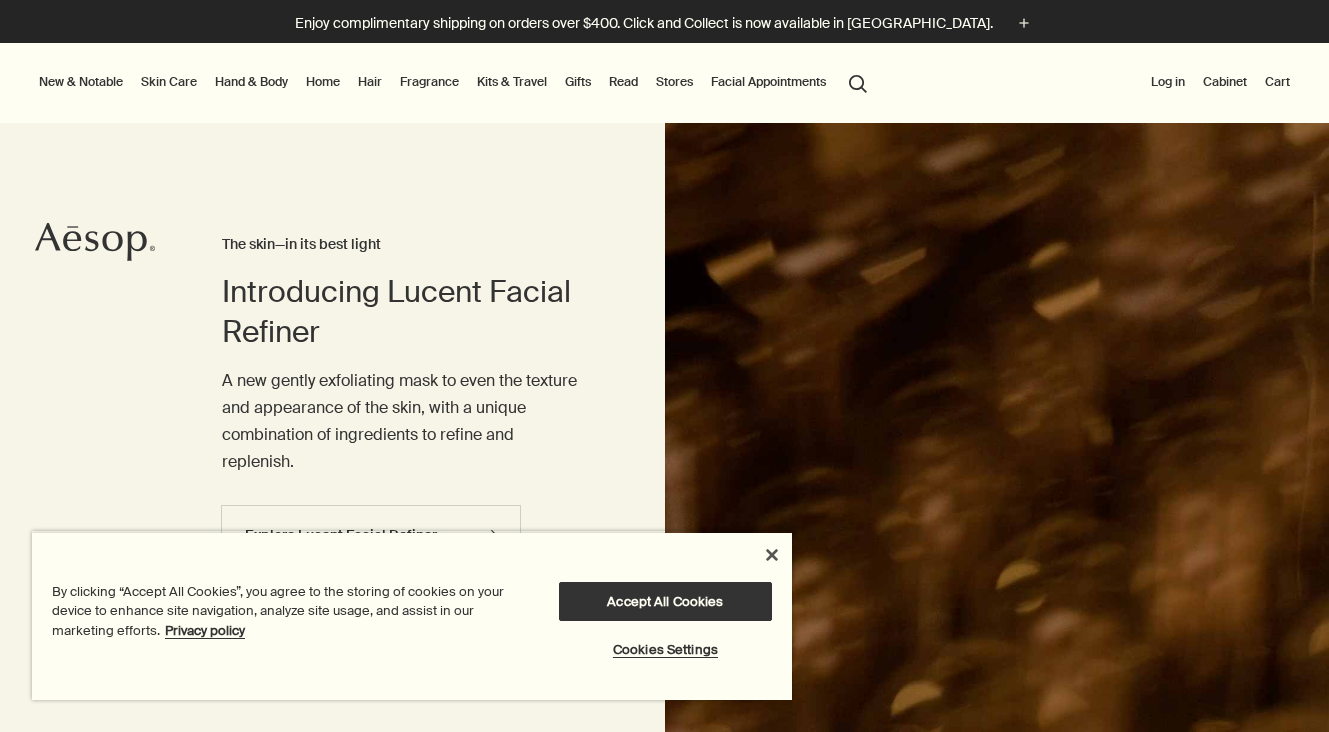 scroll, scrollTop: 0, scrollLeft: 0, axis: both 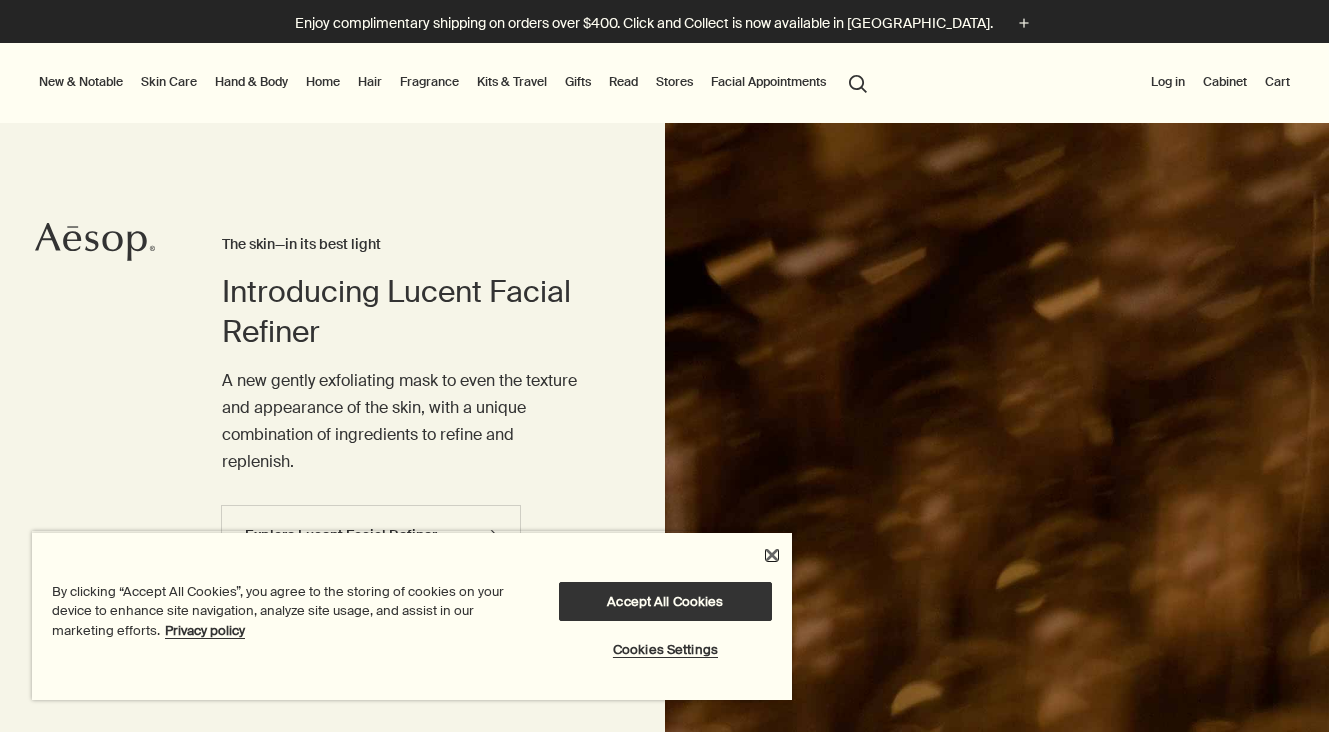 click at bounding box center [772, 555] 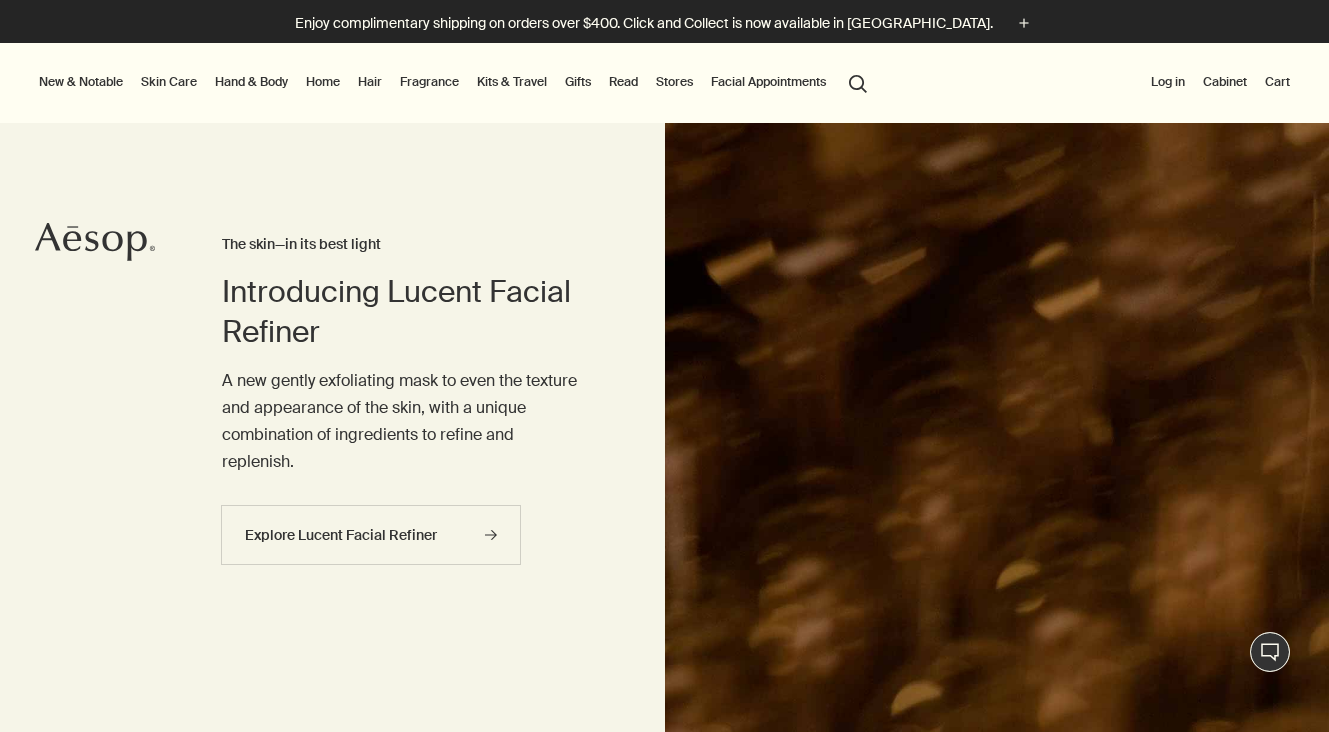 click on "Skin Care" at bounding box center (169, 82) 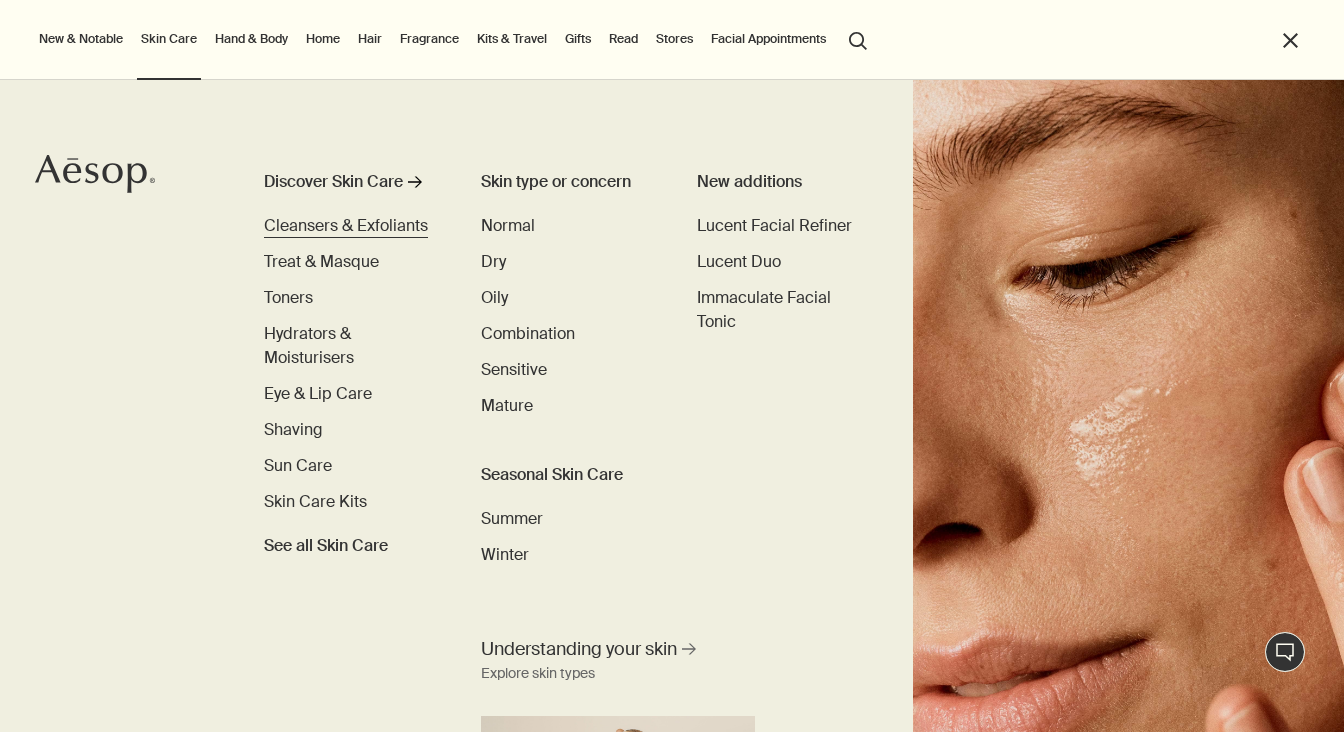 click on "Cleansers & Exfoliants" at bounding box center (346, 225) 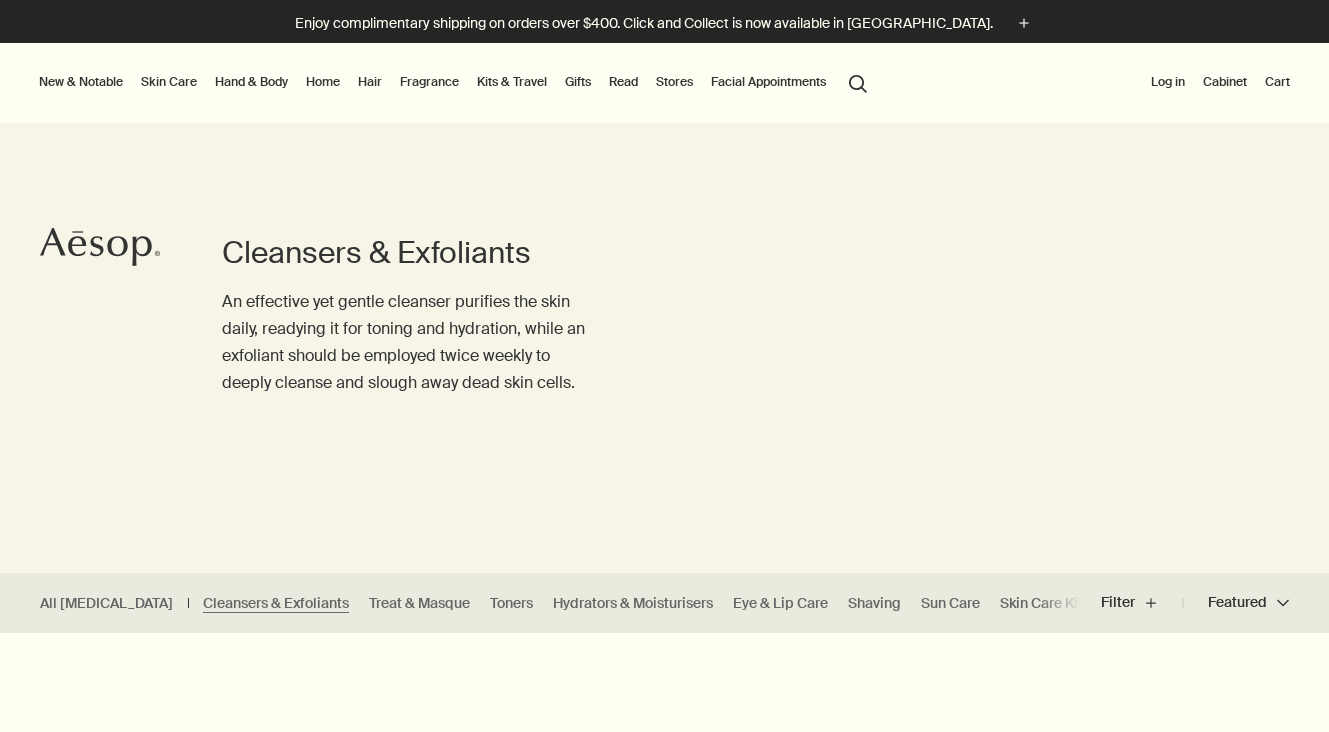 scroll, scrollTop: 119, scrollLeft: 0, axis: vertical 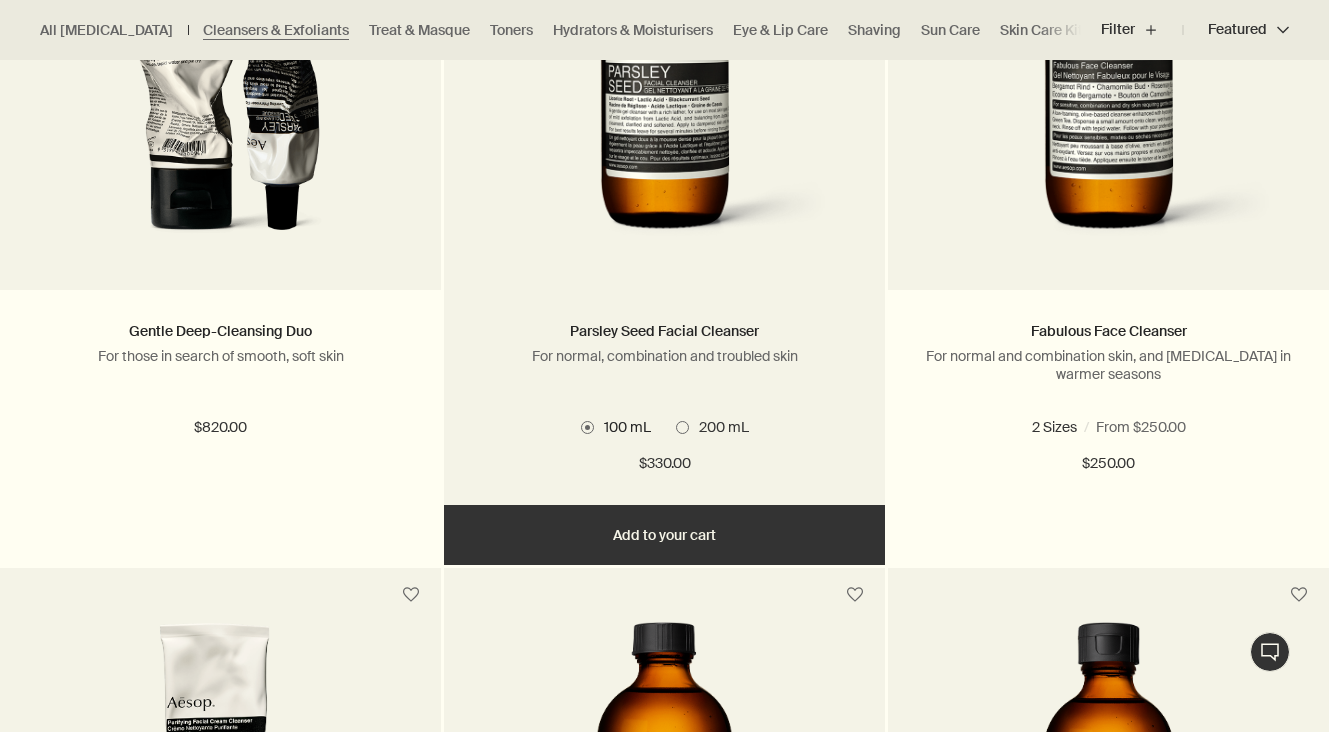 click at bounding box center [682, 427] 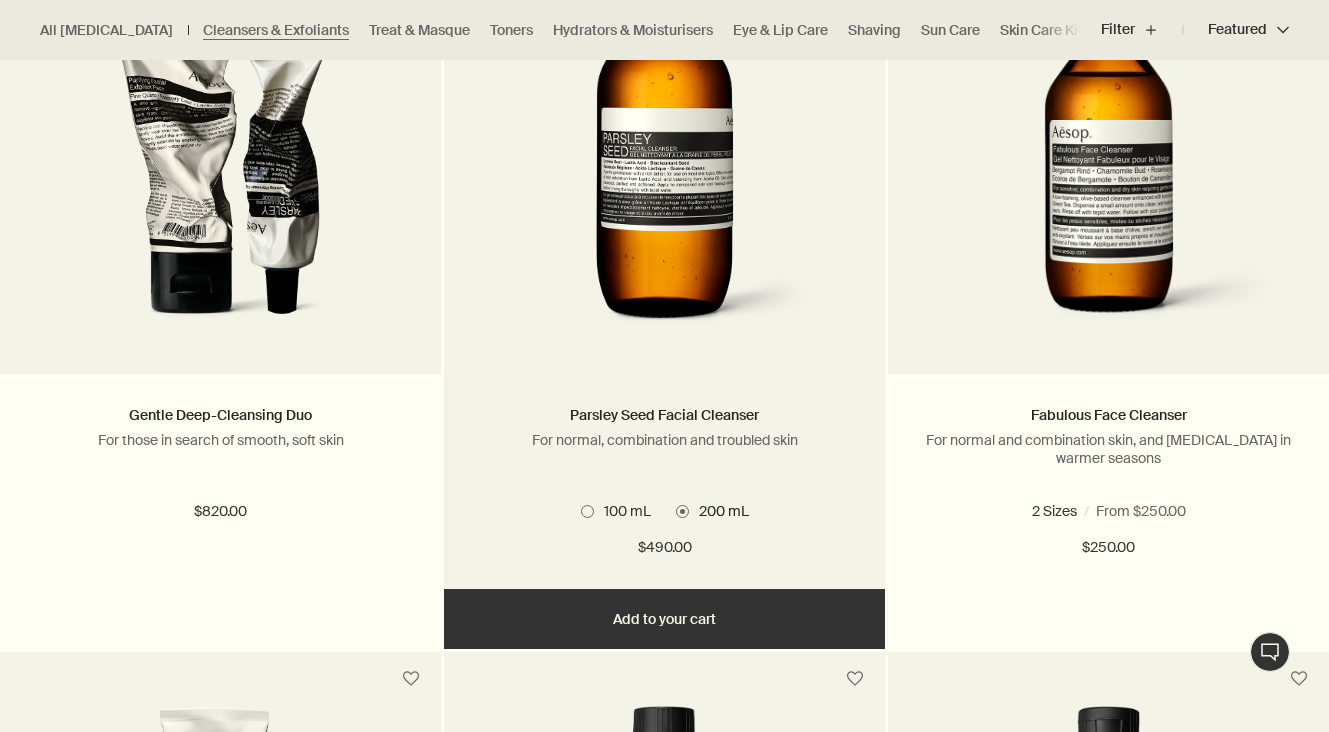 scroll, scrollTop: 600, scrollLeft: 0, axis: vertical 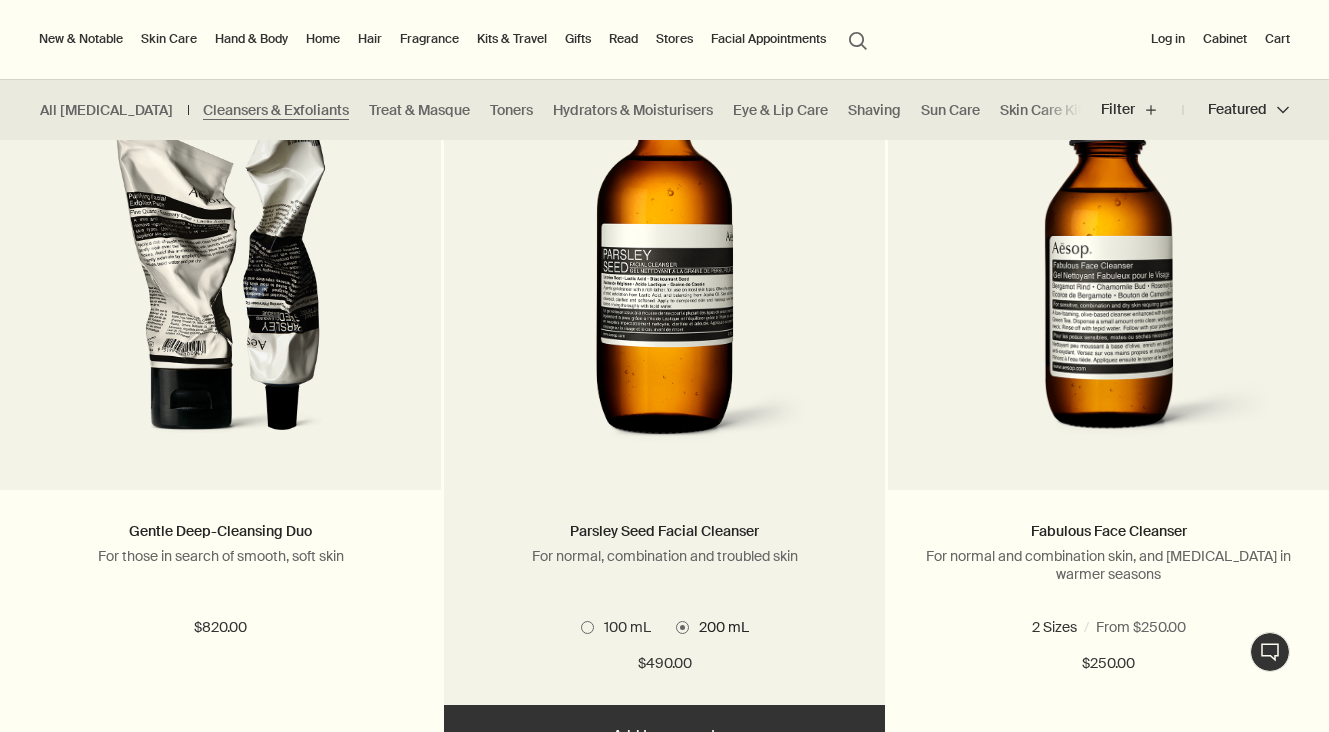 click on "100 mL 200 mL" at bounding box center (664, 627) 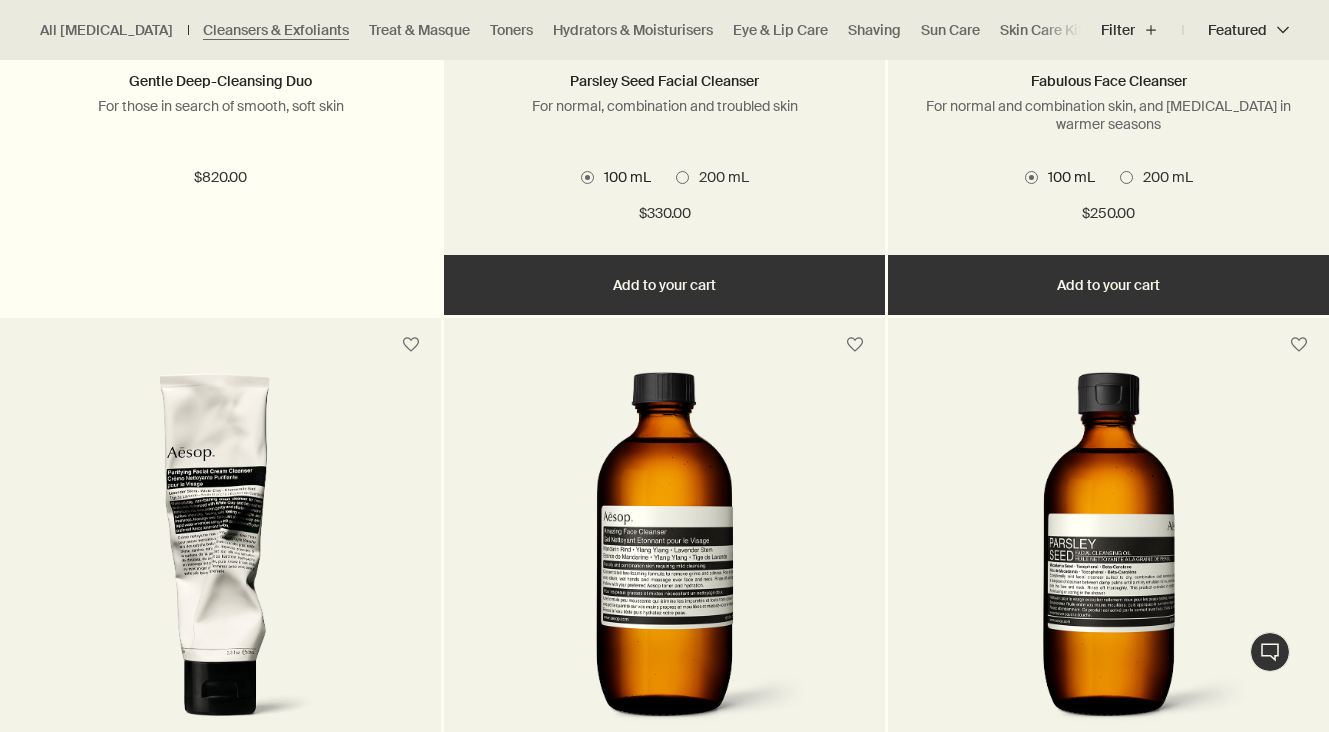 scroll, scrollTop: 1200, scrollLeft: 0, axis: vertical 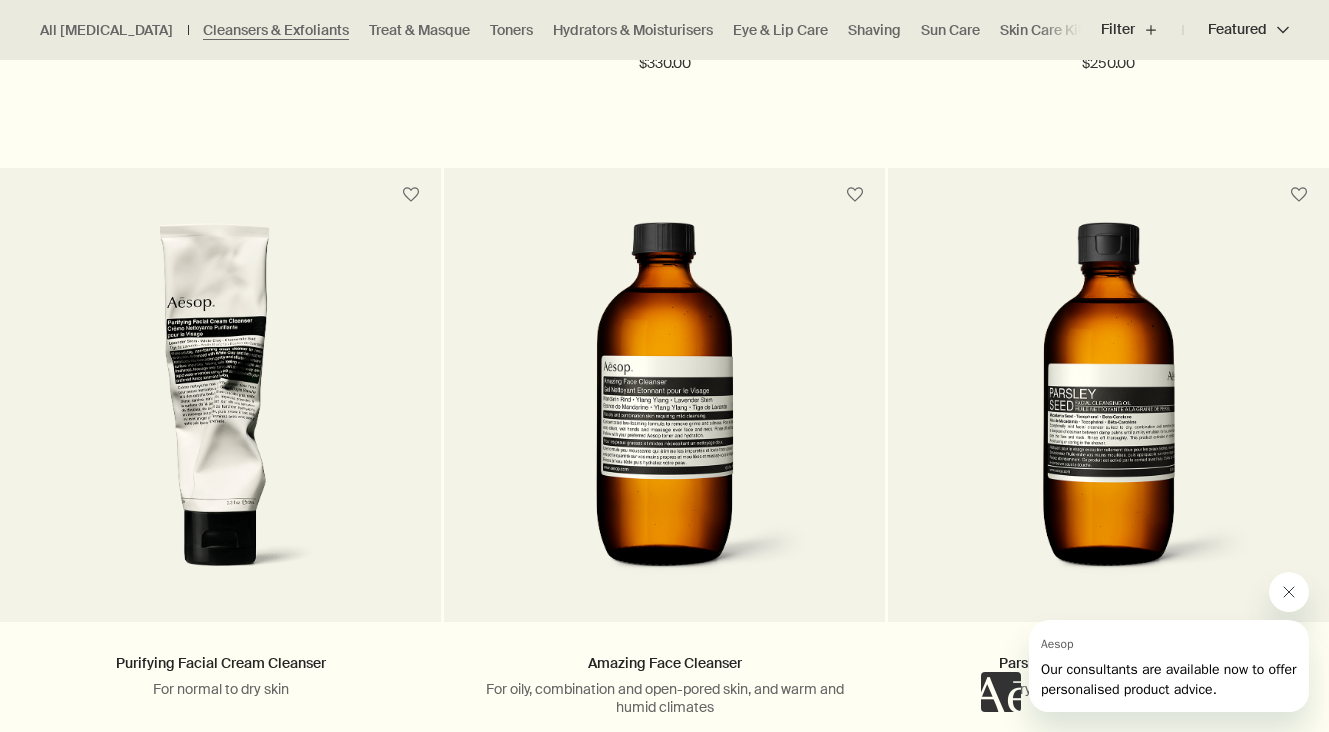 click 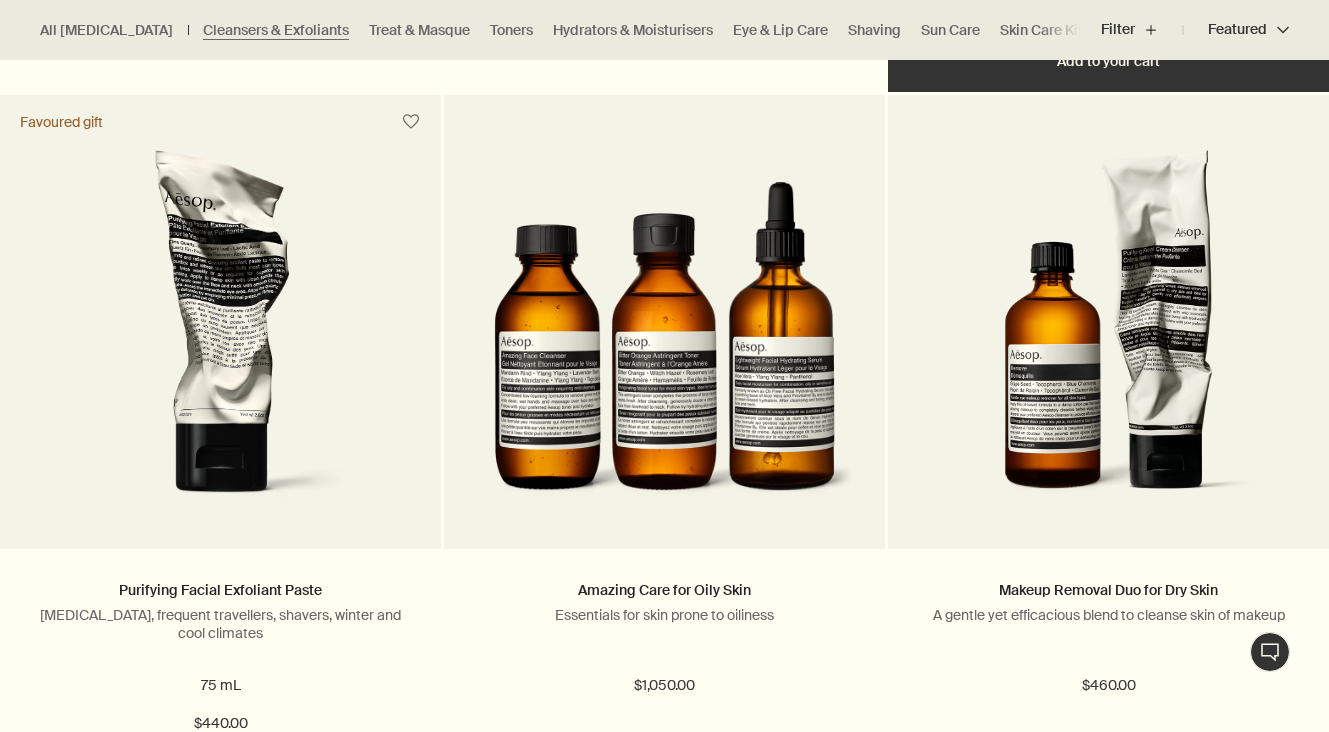 scroll, scrollTop: 2900, scrollLeft: 0, axis: vertical 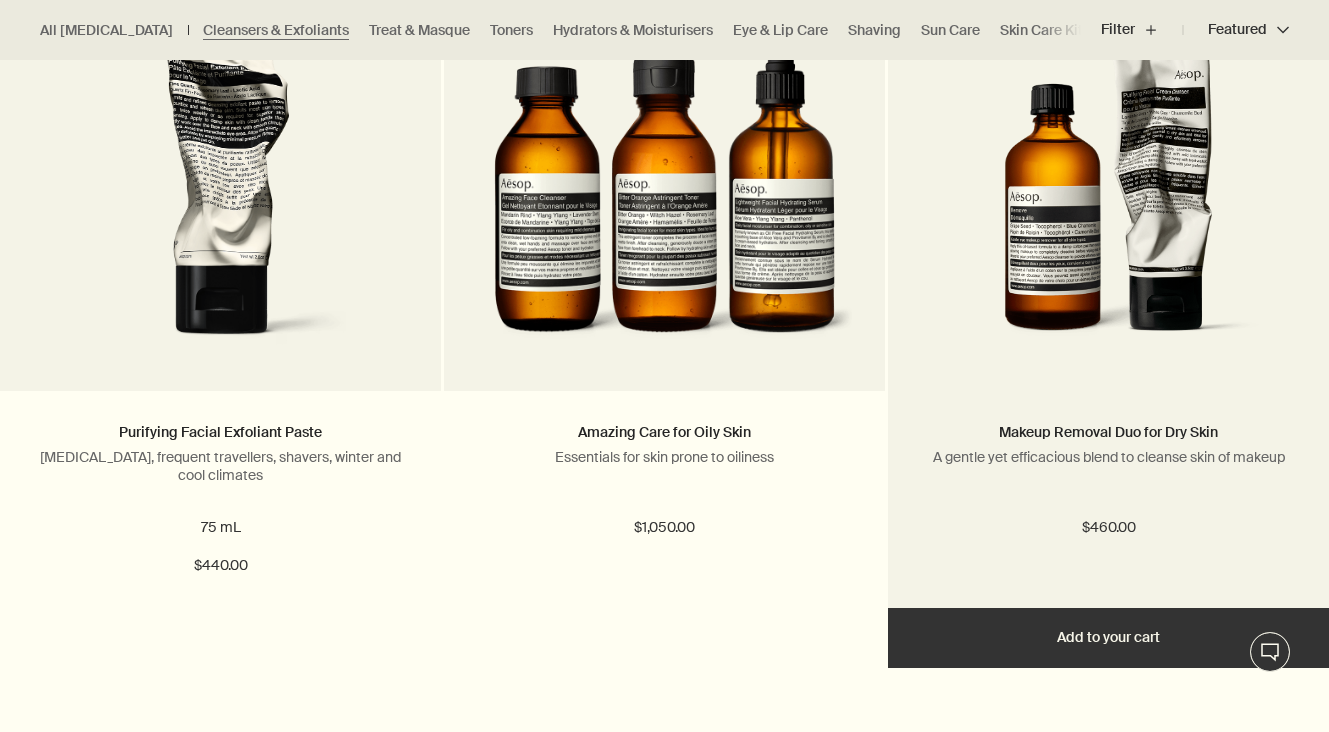 click at bounding box center [1108, 191] 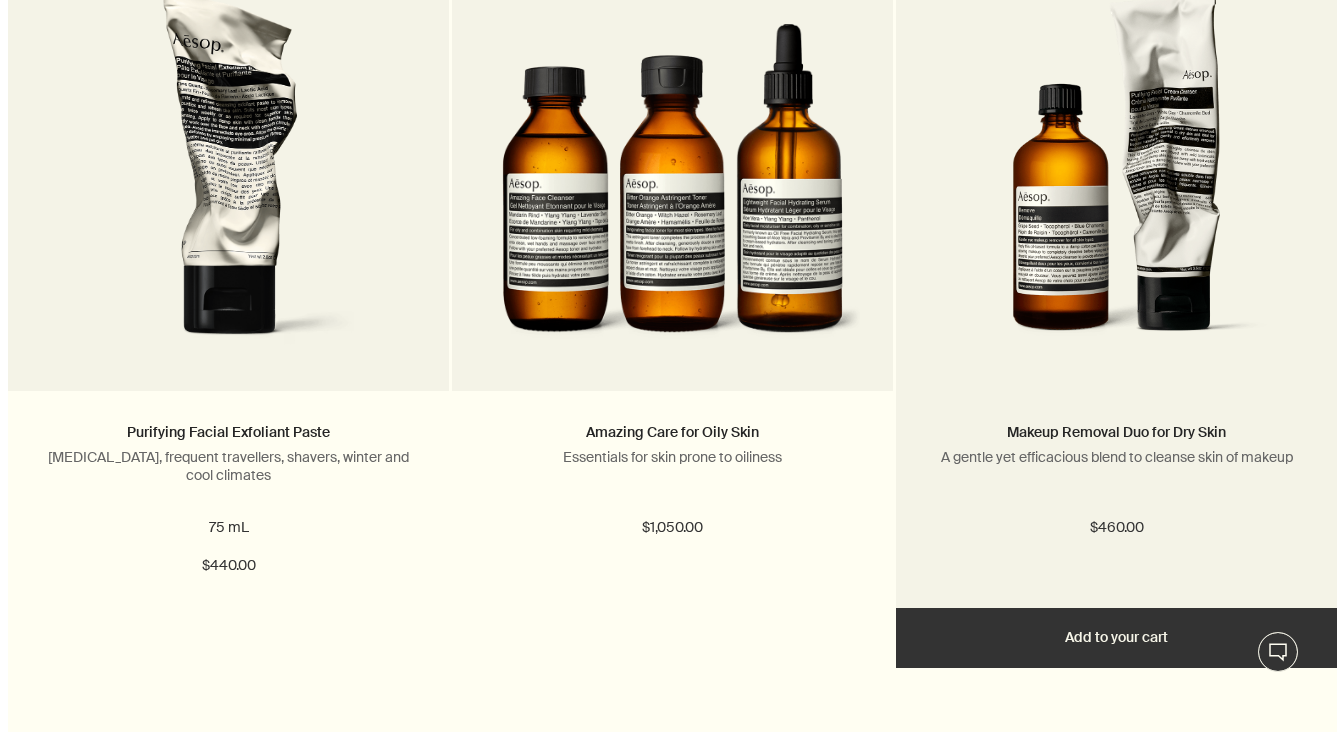 scroll, scrollTop: 0, scrollLeft: 0, axis: both 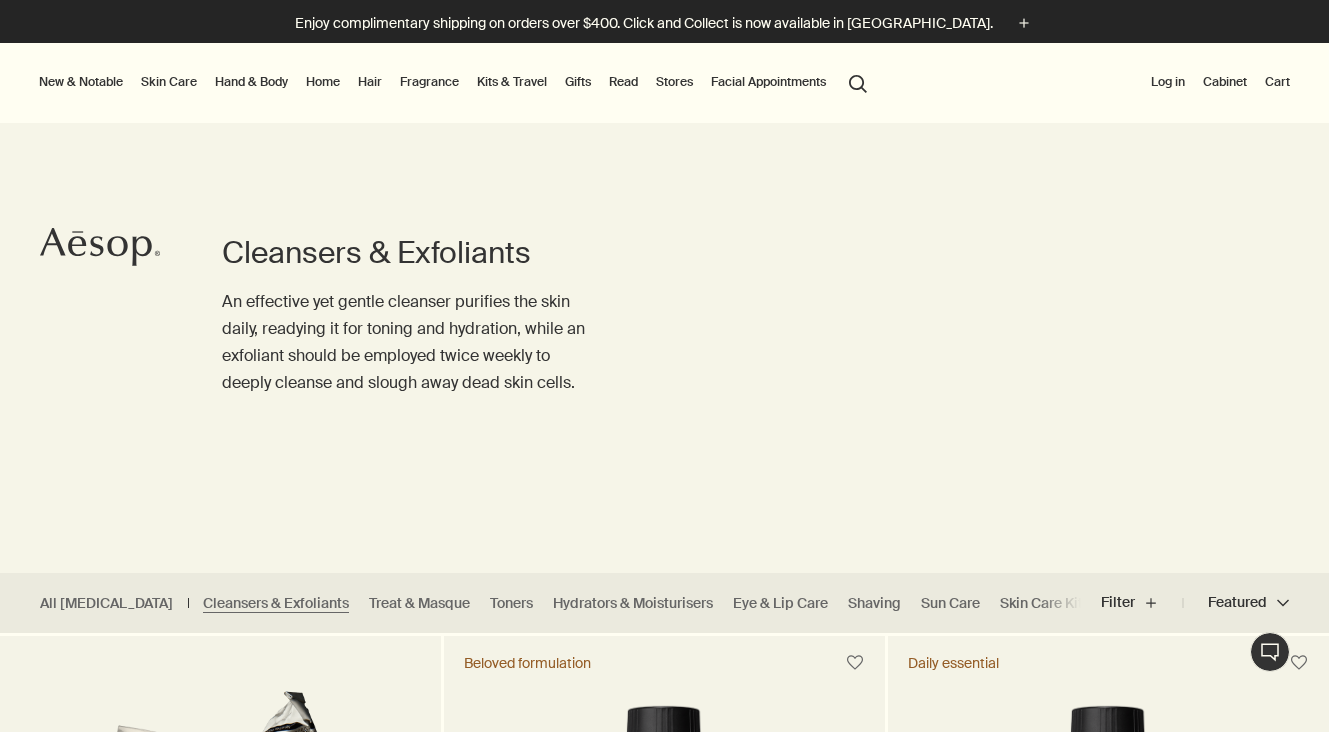 click on "Gifts" at bounding box center [578, 82] 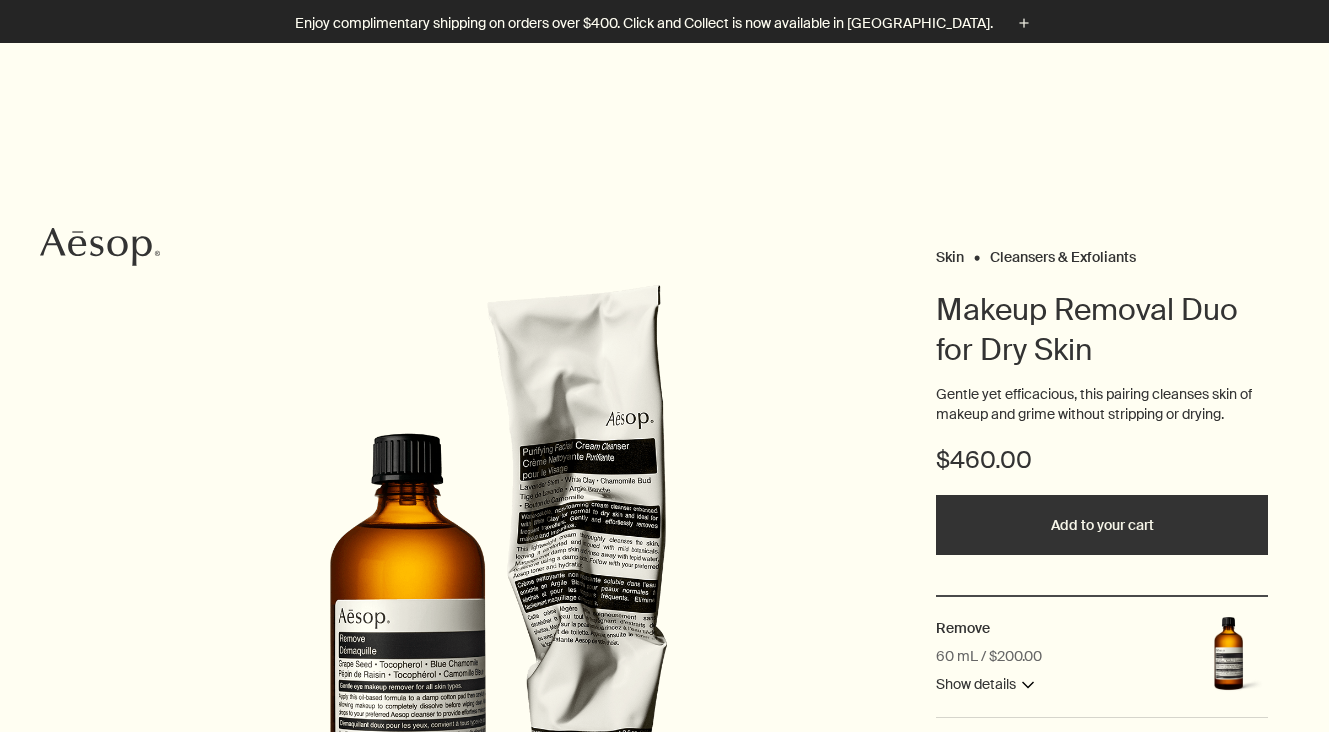 scroll, scrollTop: 300, scrollLeft: 0, axis: vertical 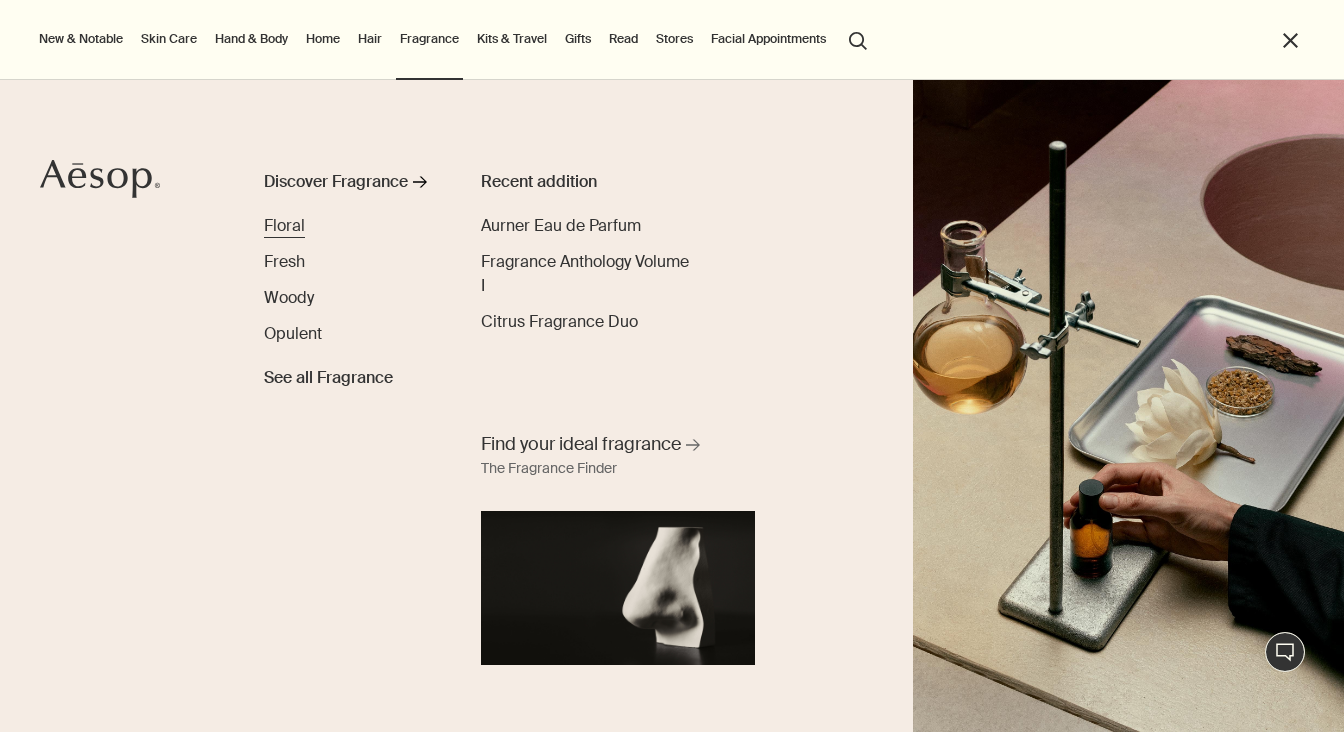 click on "Floral" at bounding box center (284, 225) 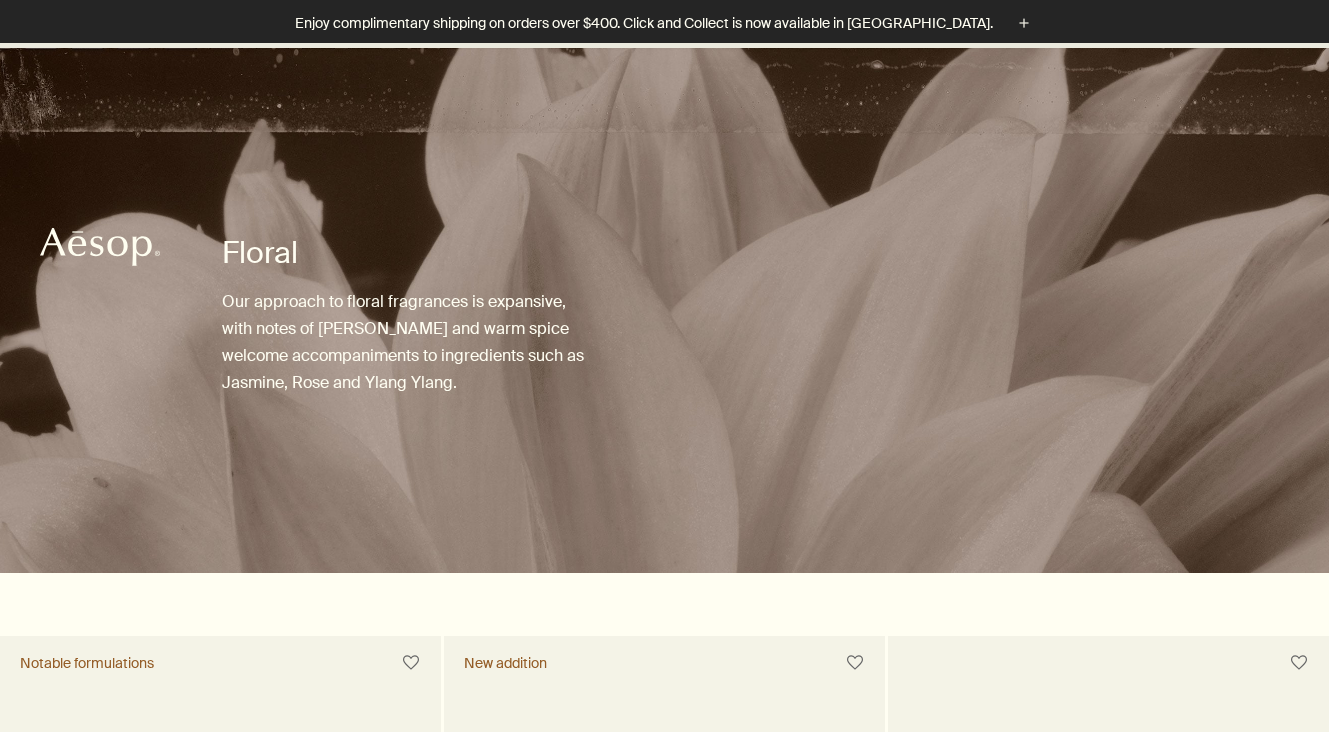 scroll, scrollTop: 671, scrollLeft: 0, axis: vertical 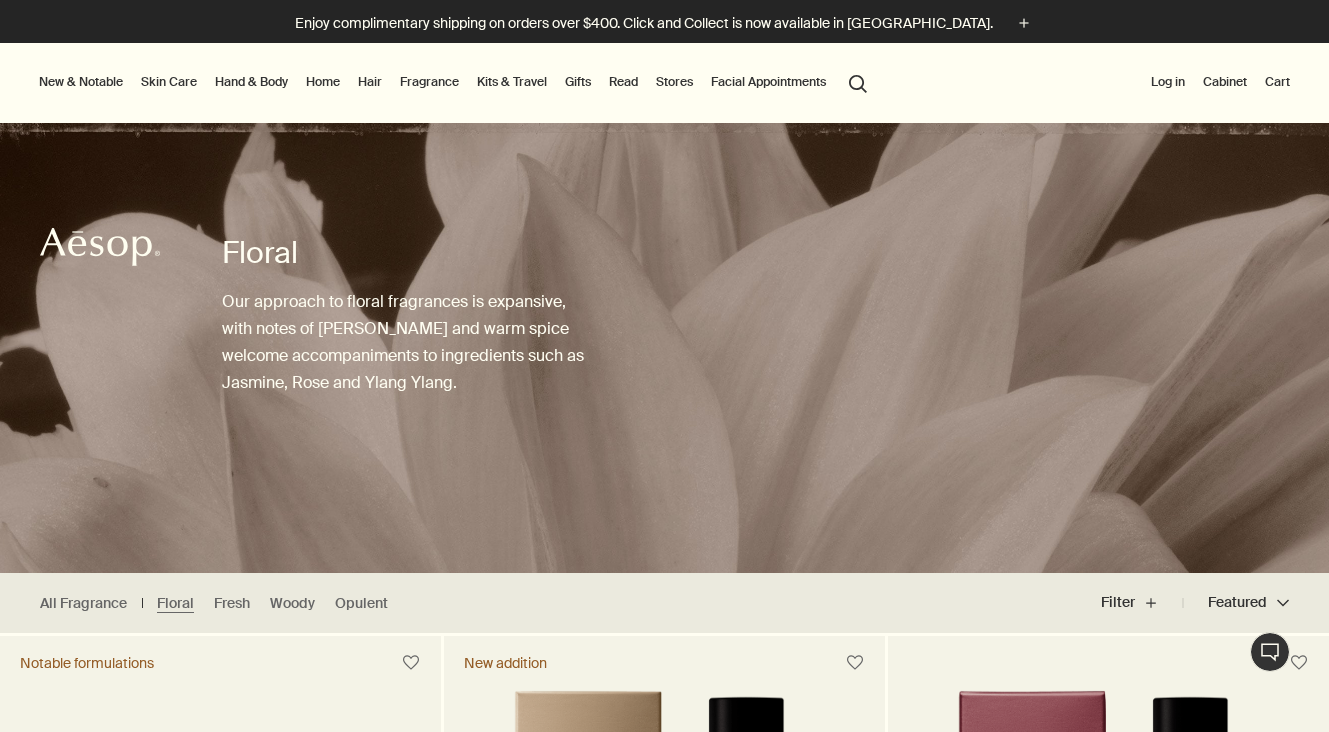 click on "Fragrance" at bounding box center [429, 82] 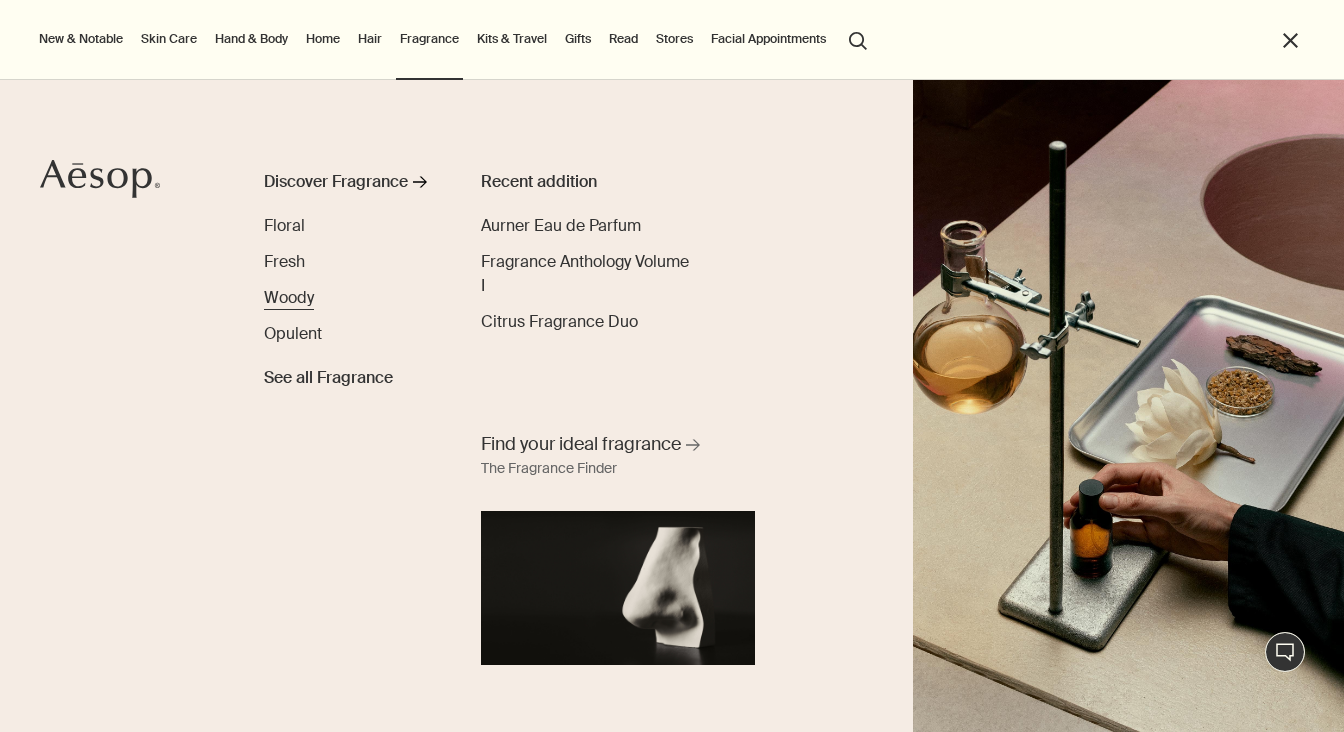 click on "Woody" at bounding box center (289, 297) 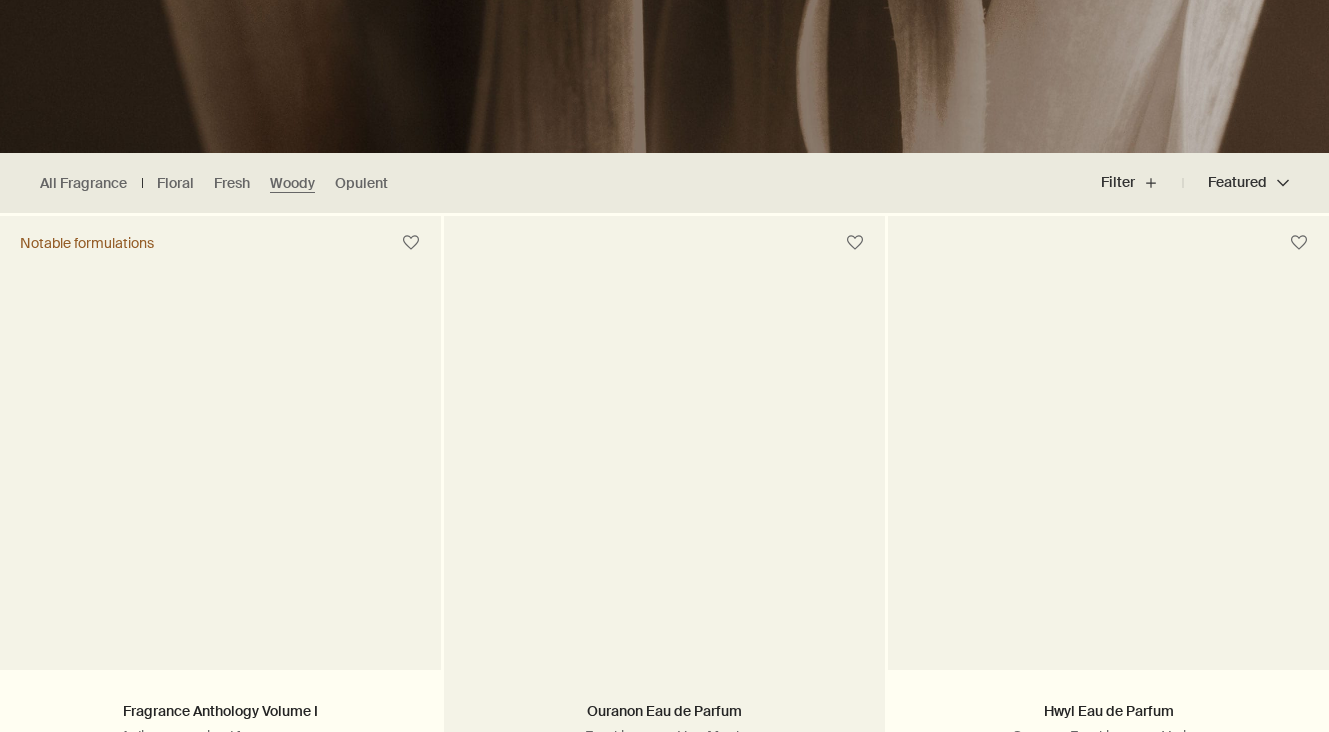 scroll, scrollTop: 0, scrollLeft: 0, axis: both 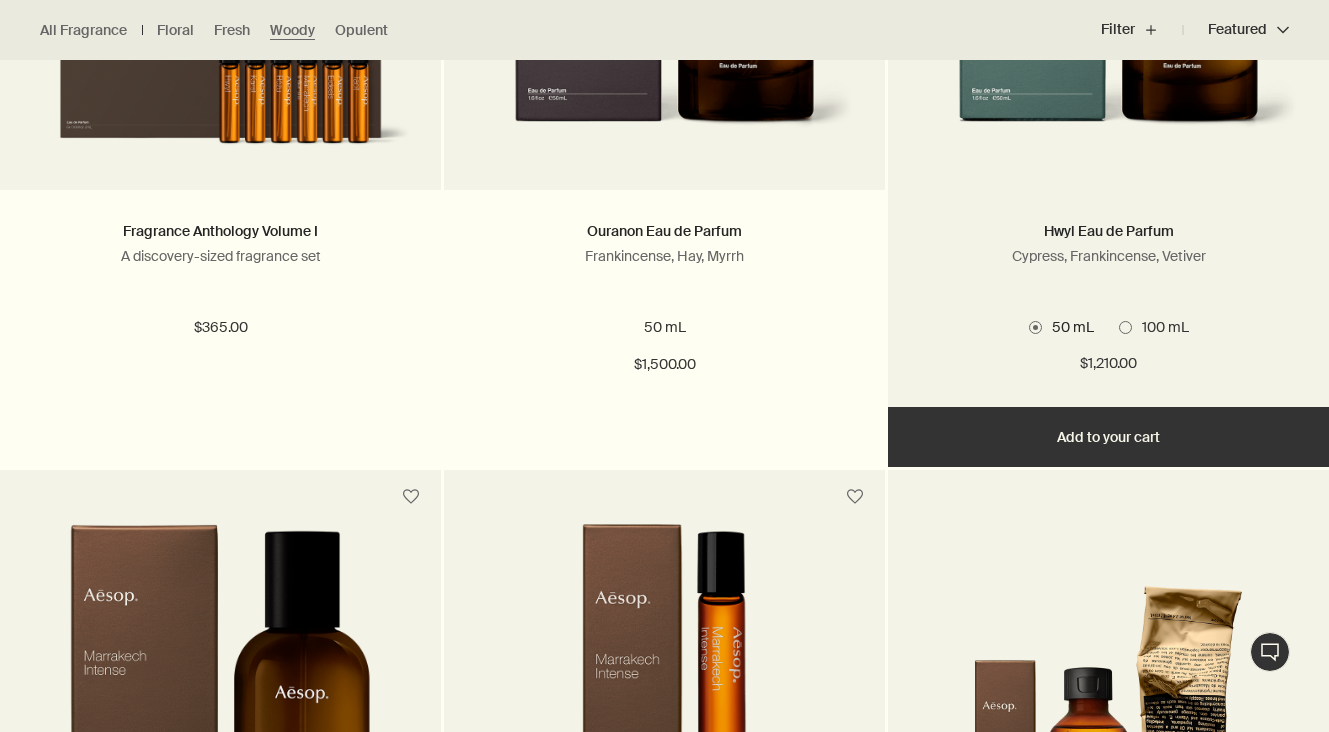 click on "100 mL" at bounding box center [1154, 327] 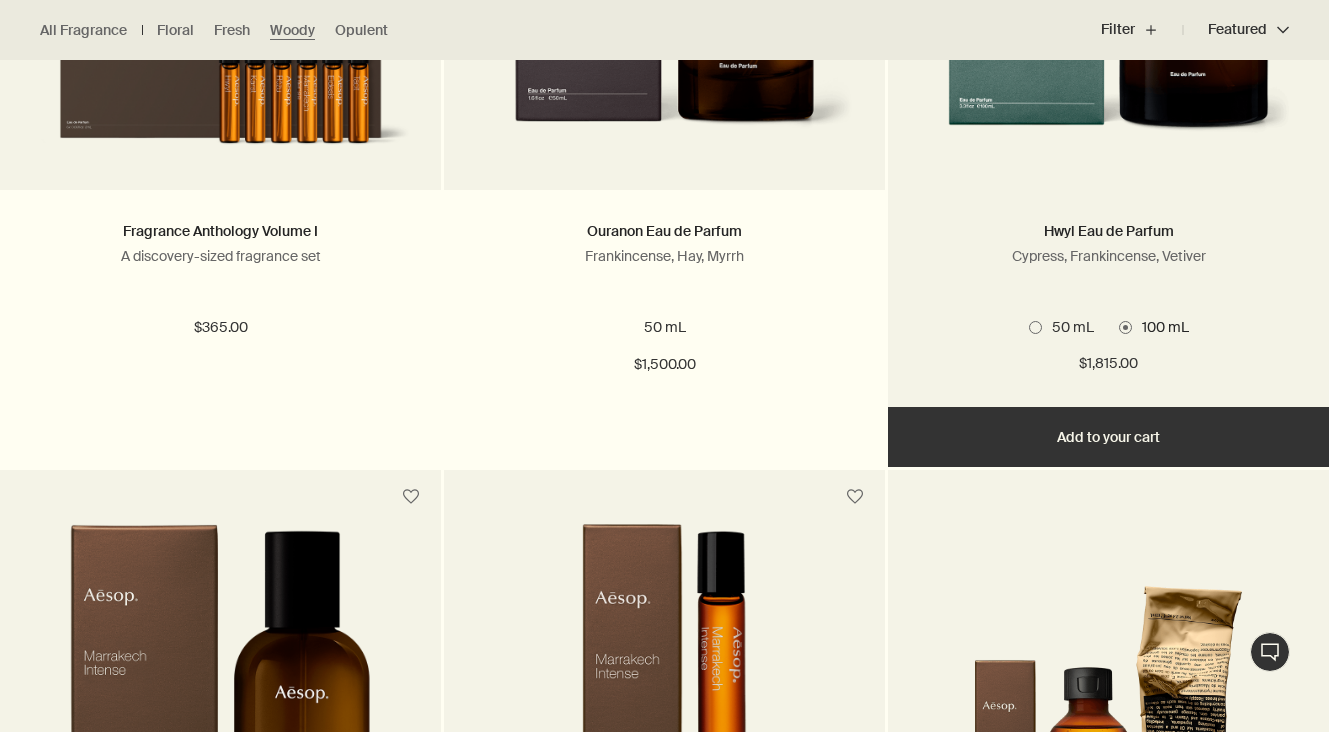 click at bounding box center [1035, 327] 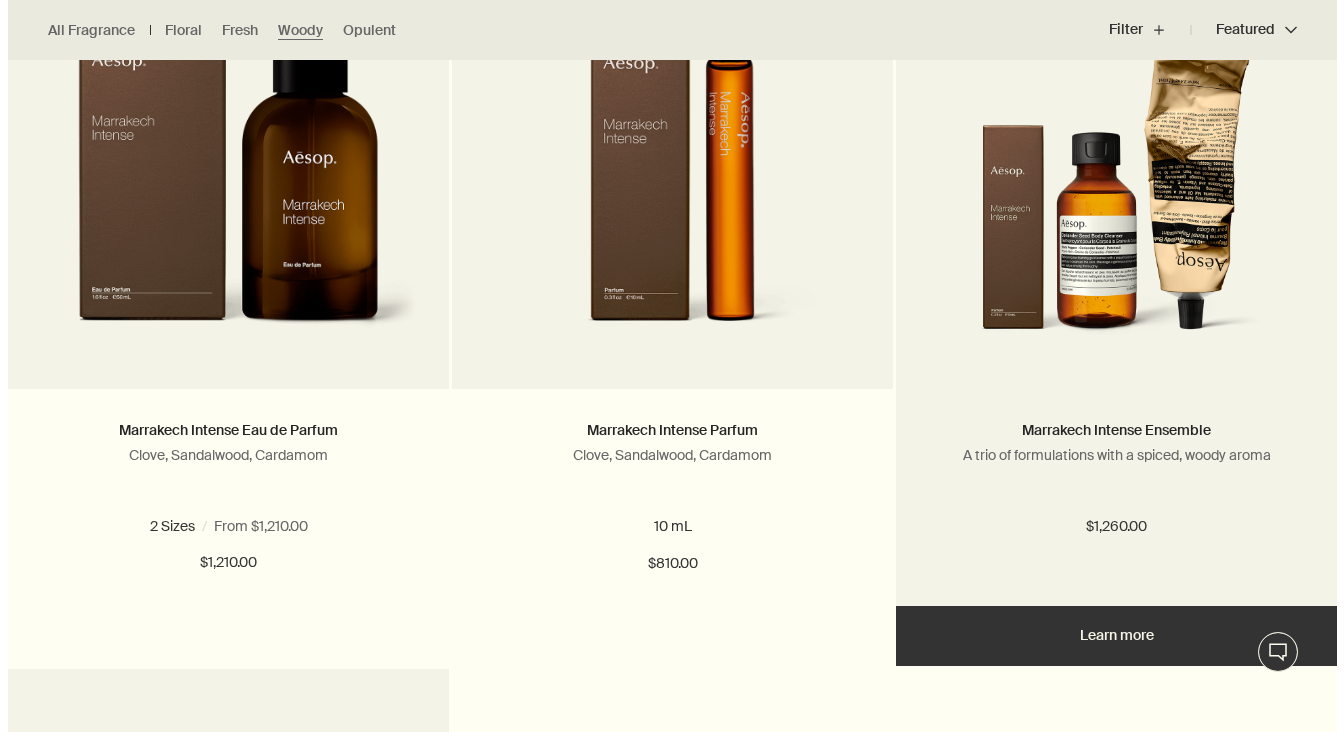 scroll, scrollTop: 1400, scrollLeft: 0, axis: vertical 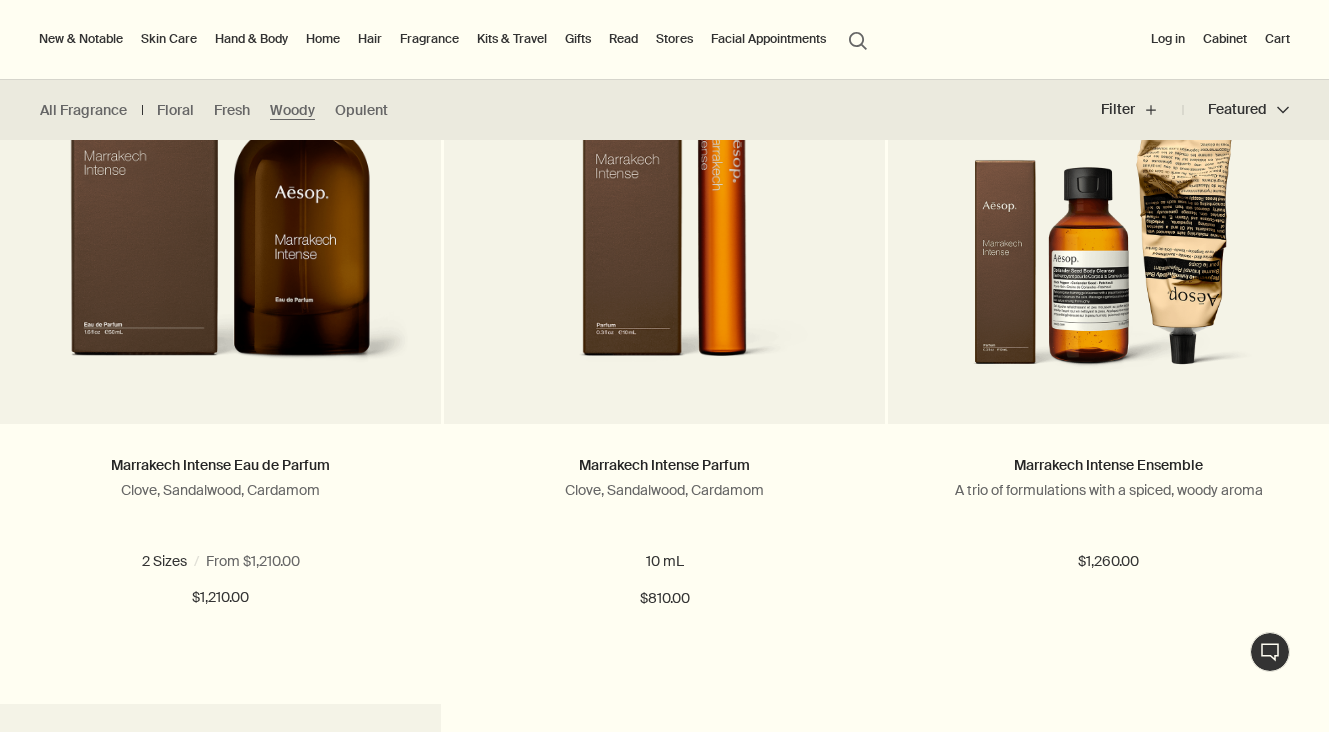 click on "Home" at bounding box center [323, 39] 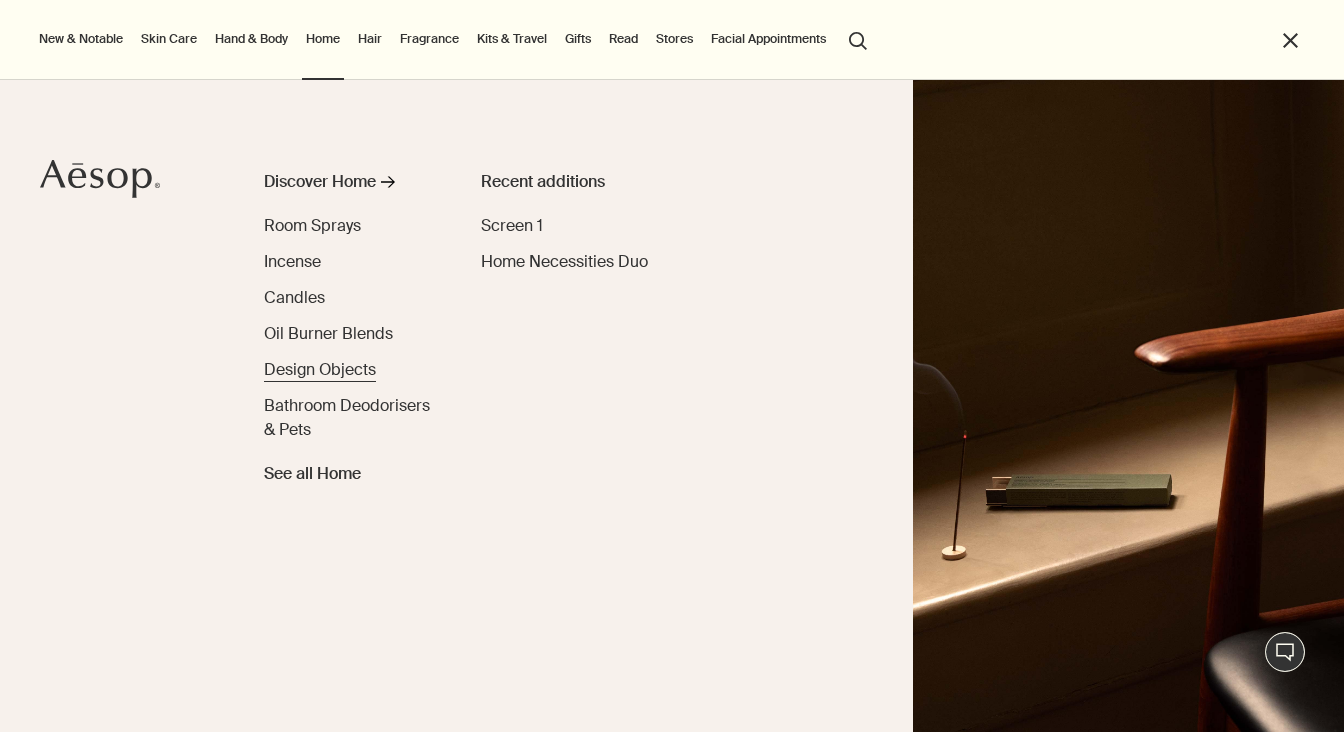click on "Design Objects" at bounding box center [320, 369] 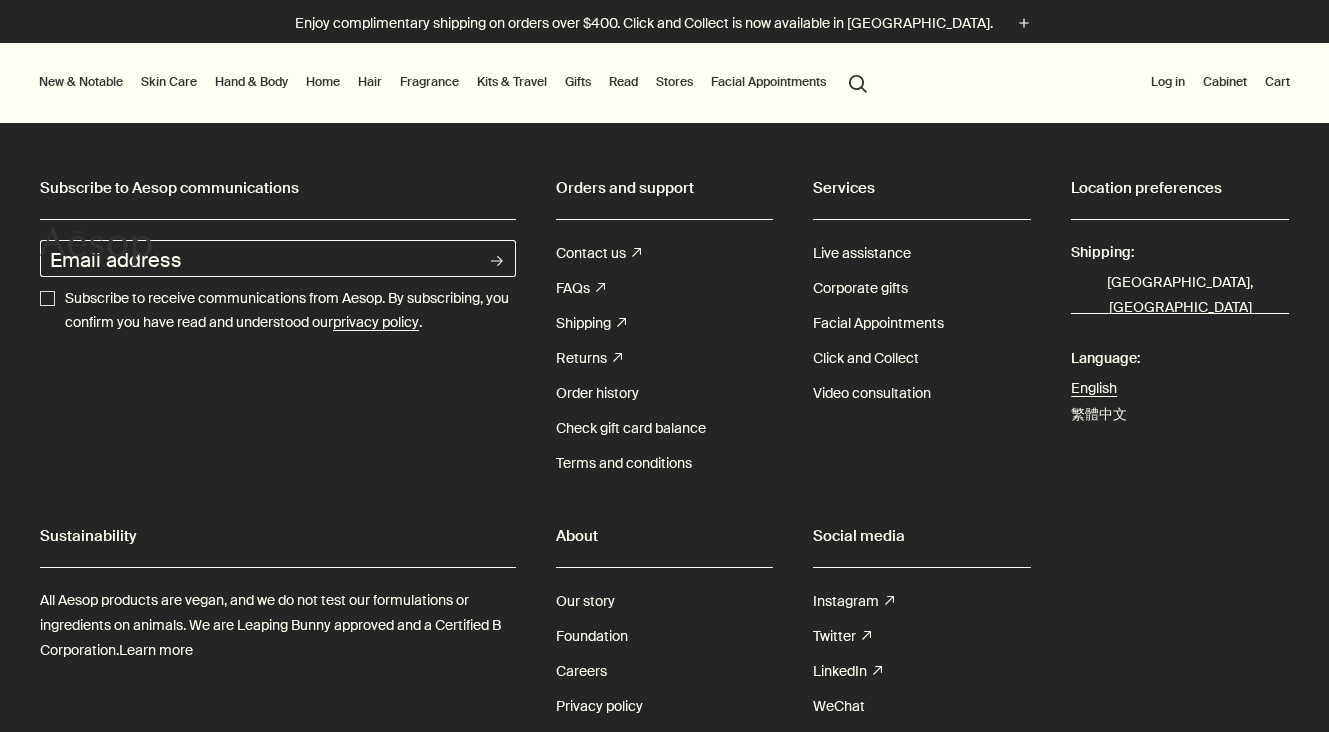 scroll, scrollTop: 0, scrollLeft: 0, axis: both 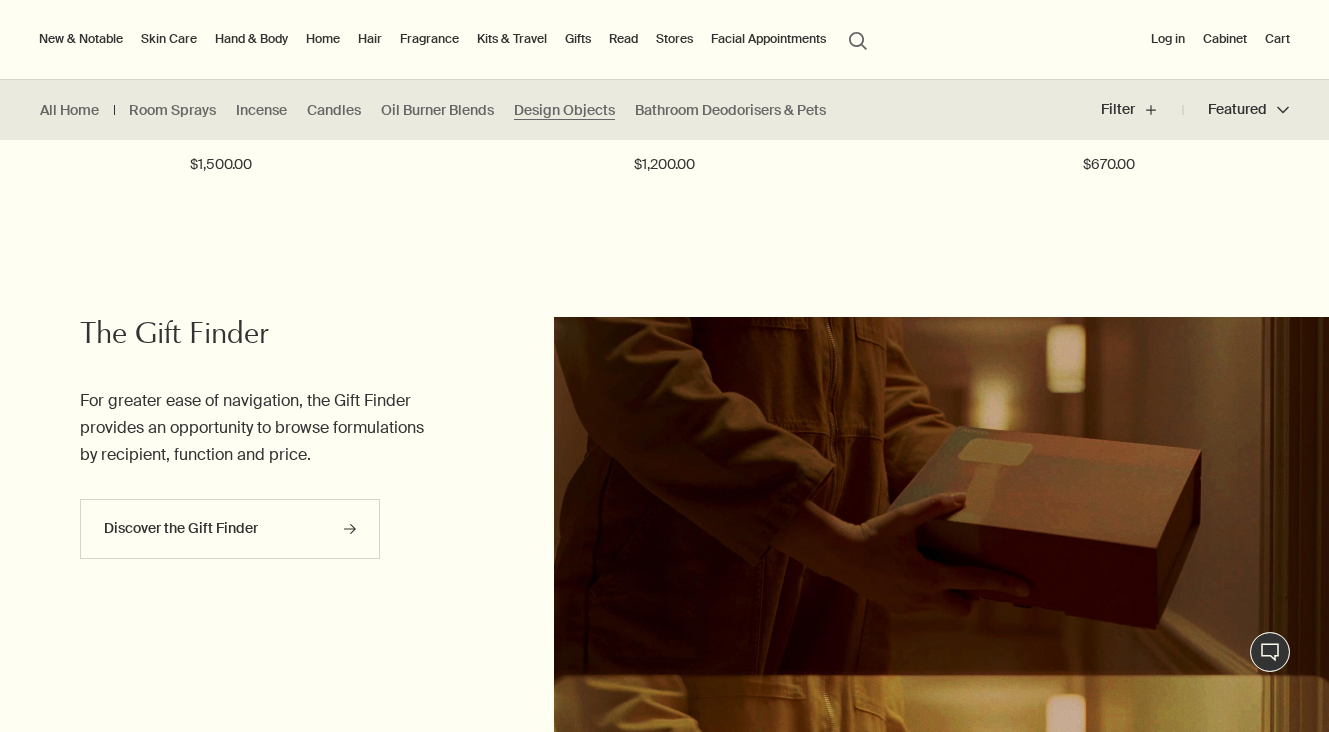 click on "Hand & Body" at bounding box center [251, 39] 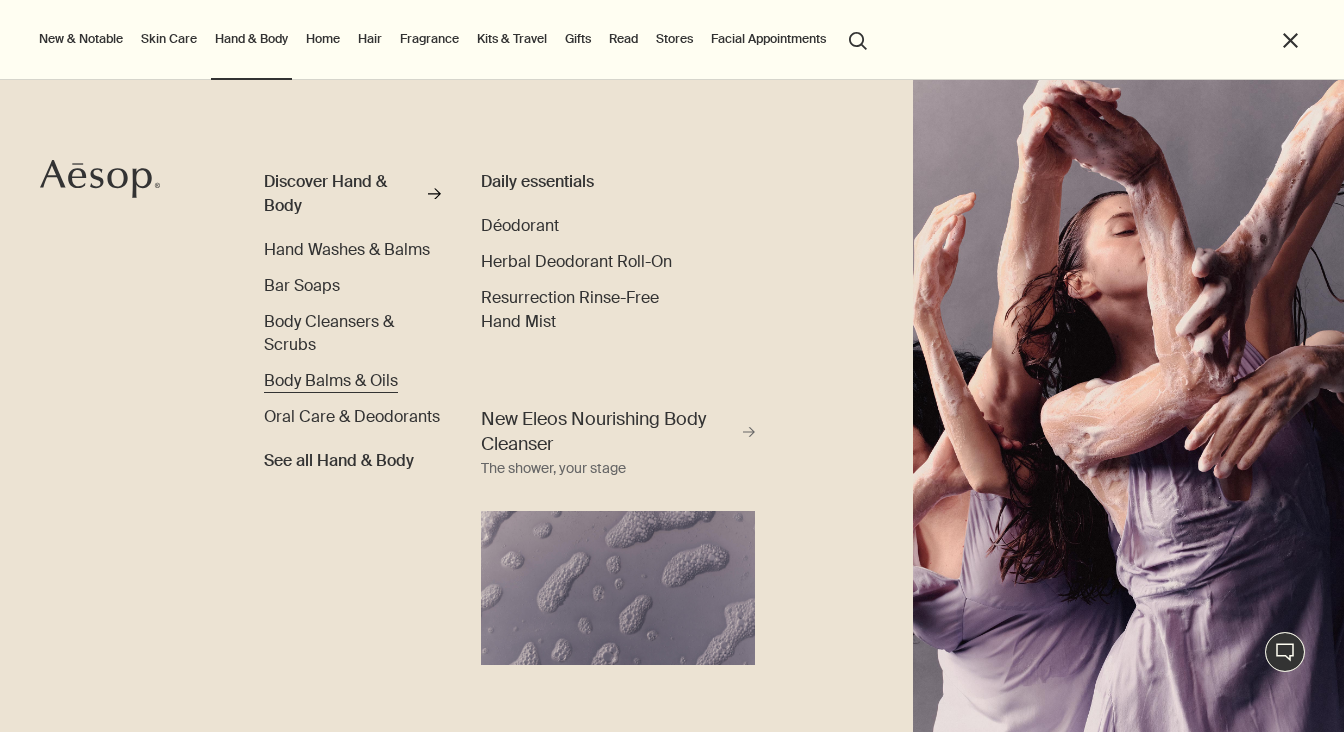 click on "Body Balms & Oils" at bounding box center (331, 380) 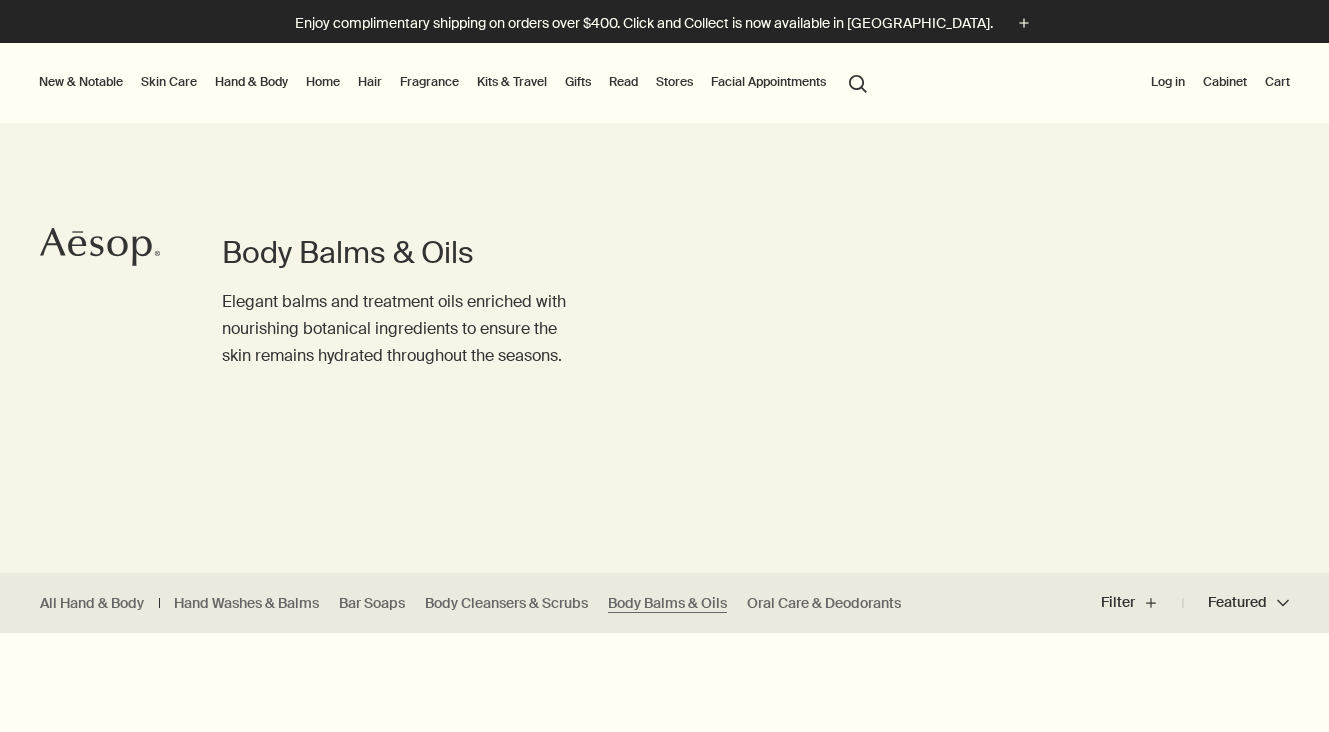 scroll, scrollTop: 0, scrollLeft: 0, axis: both 